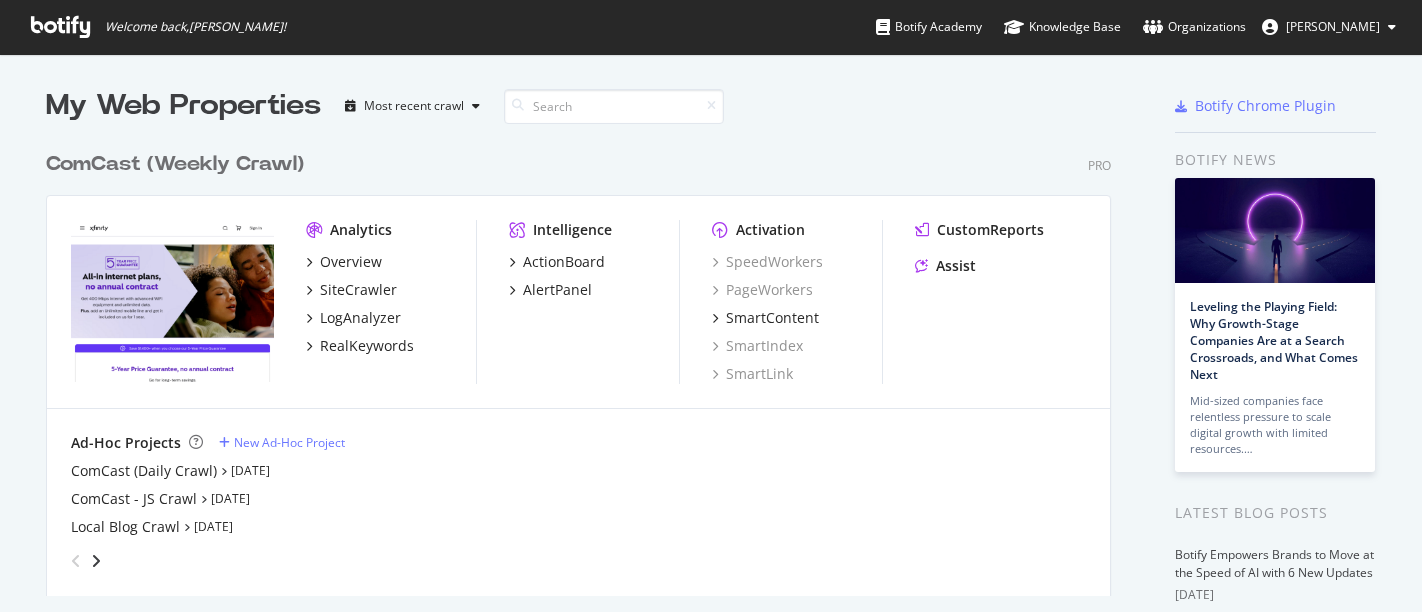 scroll, scrollTop: 0, scrollLeft: 0, axis: both 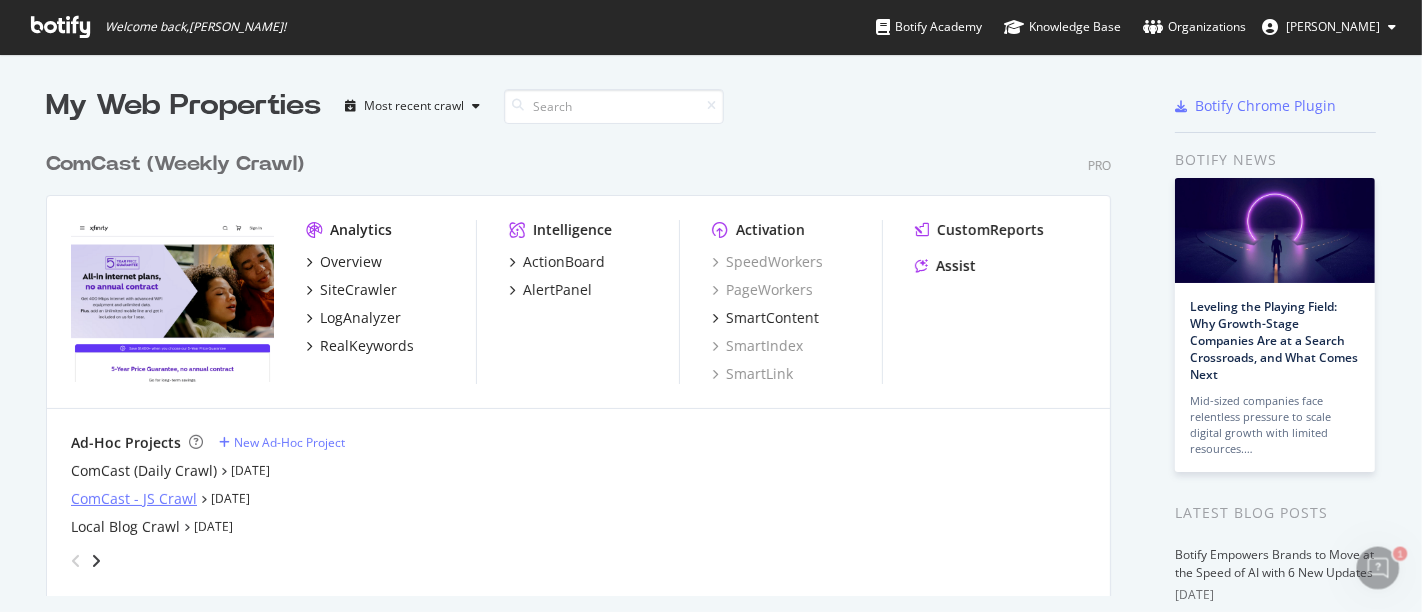 click on "ComCast - JS Crawl" at bounding box center (134, 499) 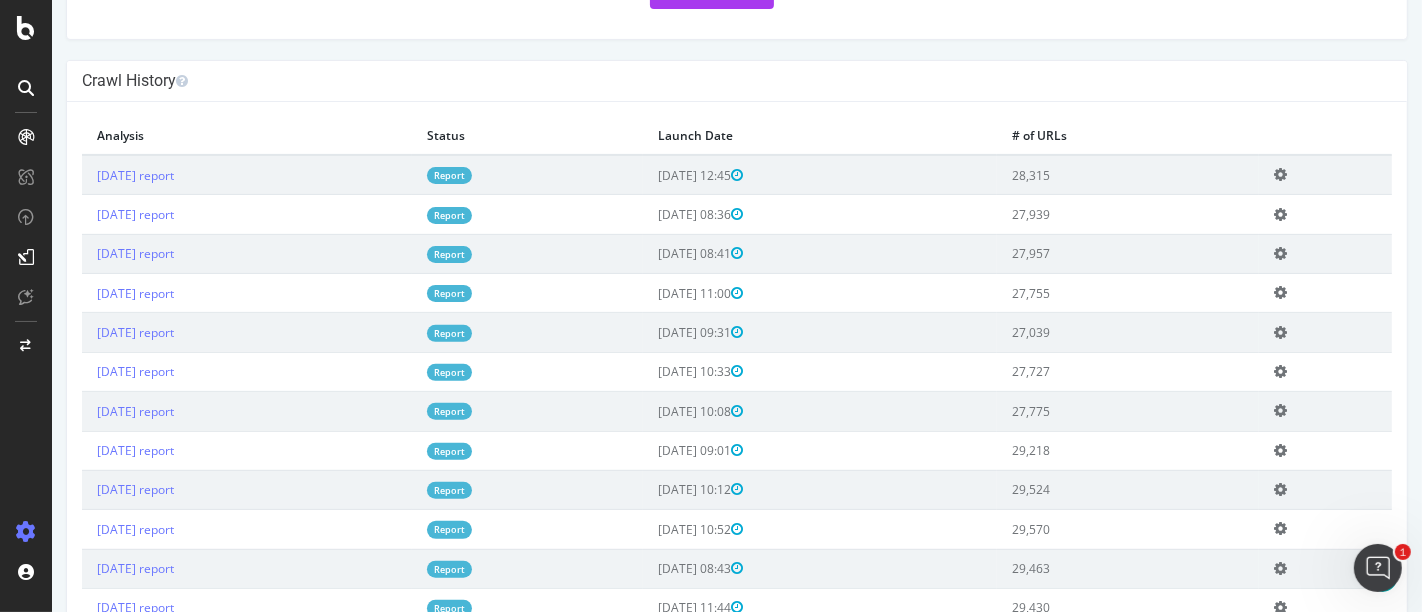 scroll, scrollTop: 444, scrollLeft: 0, axis: vertical 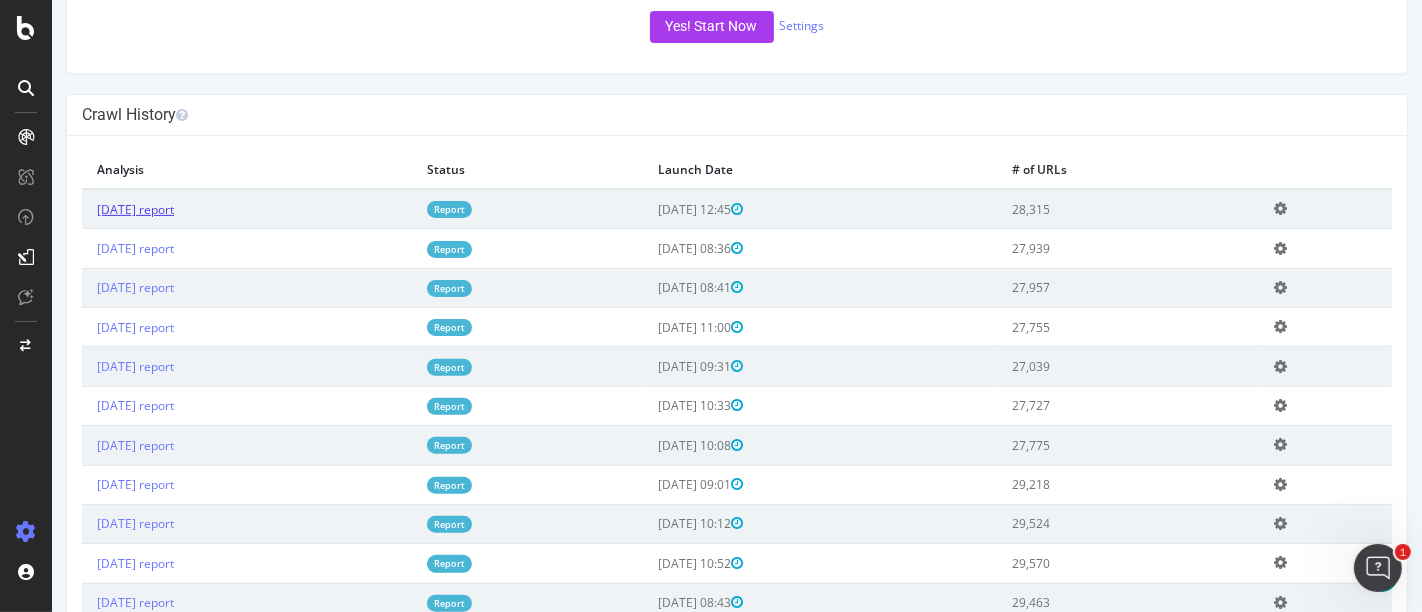 click on "[DATE]
report" at bounding box center (134, 209) 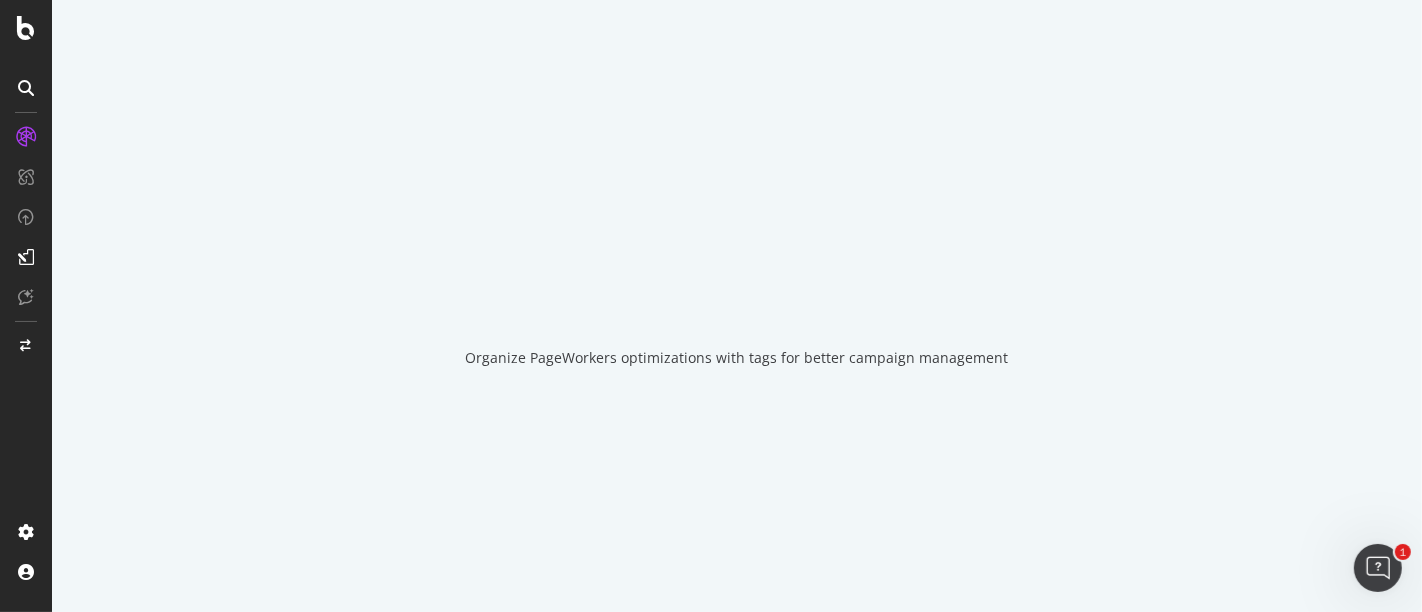 scroll, scrollTop: 0, scrollLeft: 0, axis: both 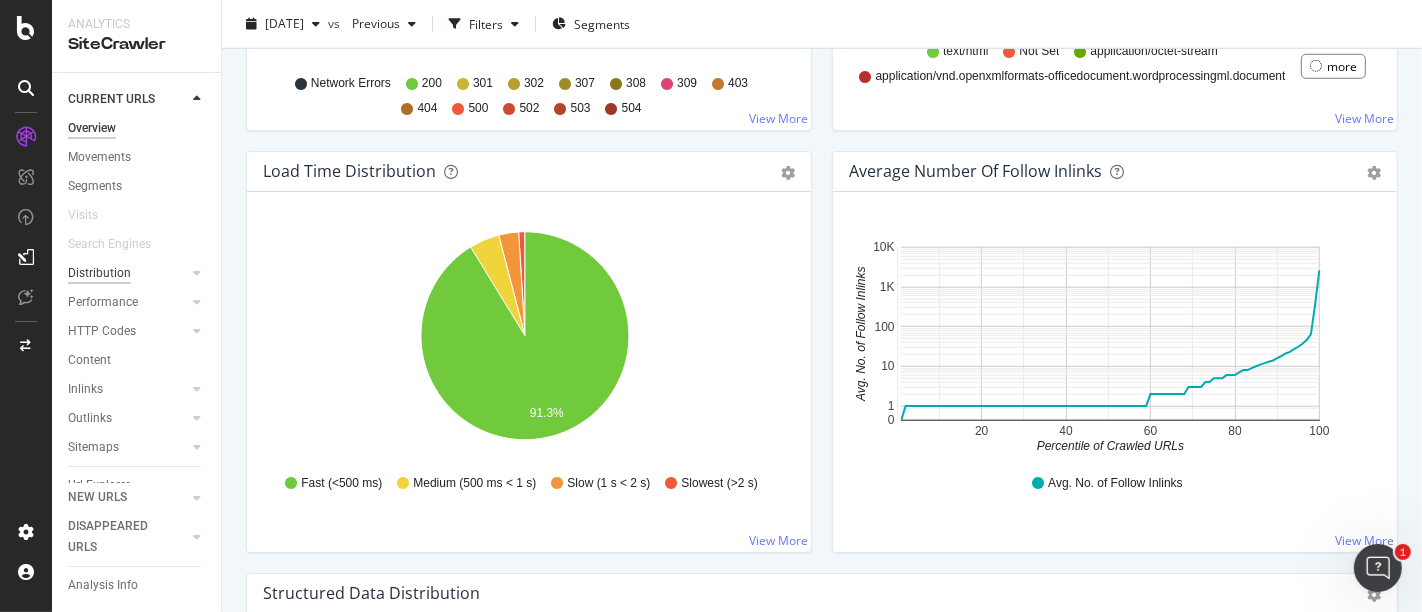 click on "Distribution" at bounding box center (99, 273) 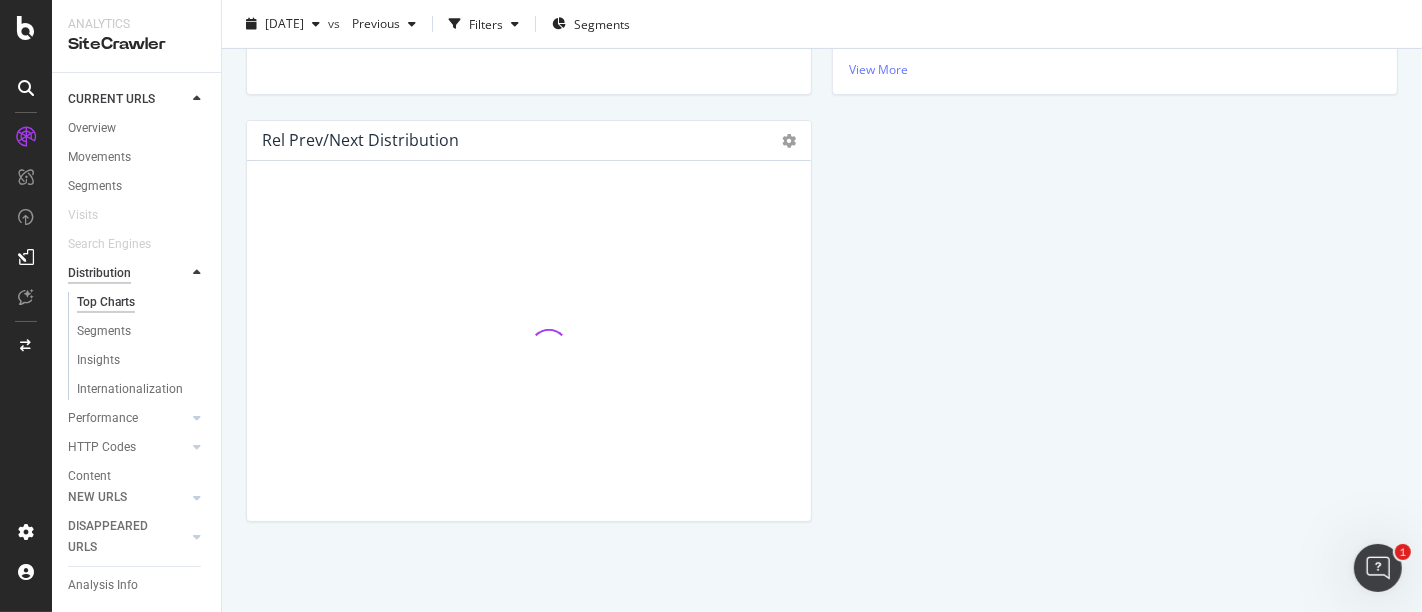 scroll, scrollTop: 1414, scrollLeft: 0, axis: vertical 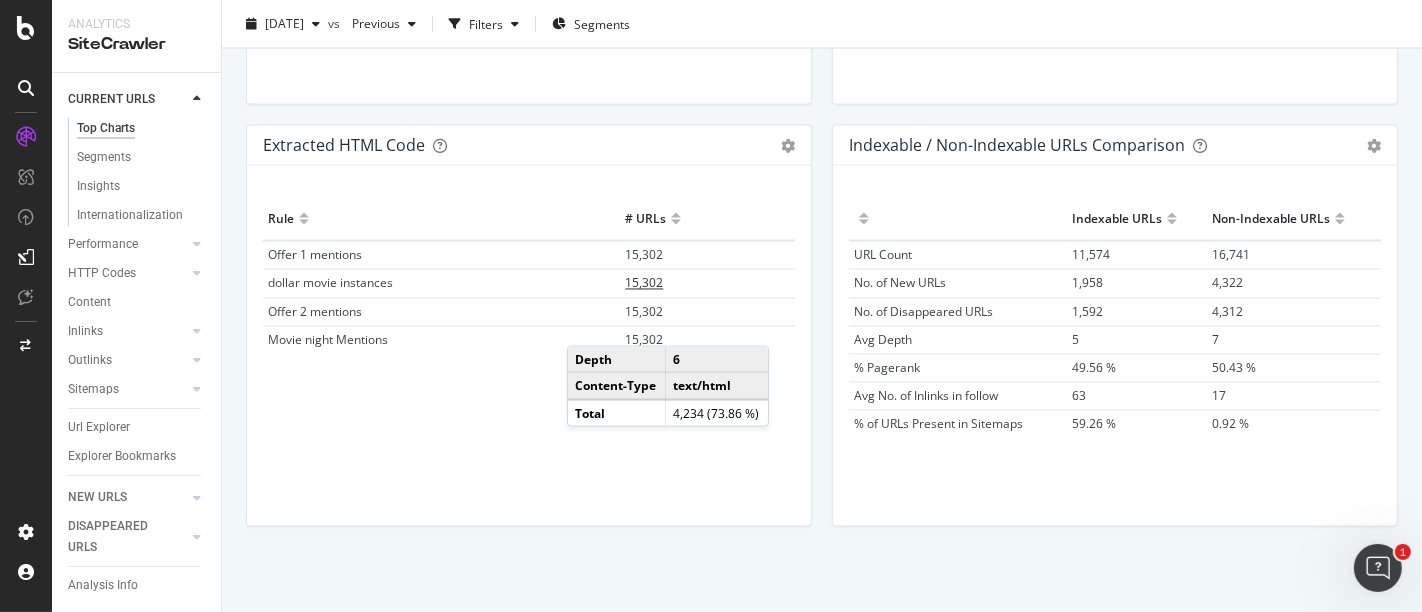 click on "15,302" at bounding box center [644, 283] 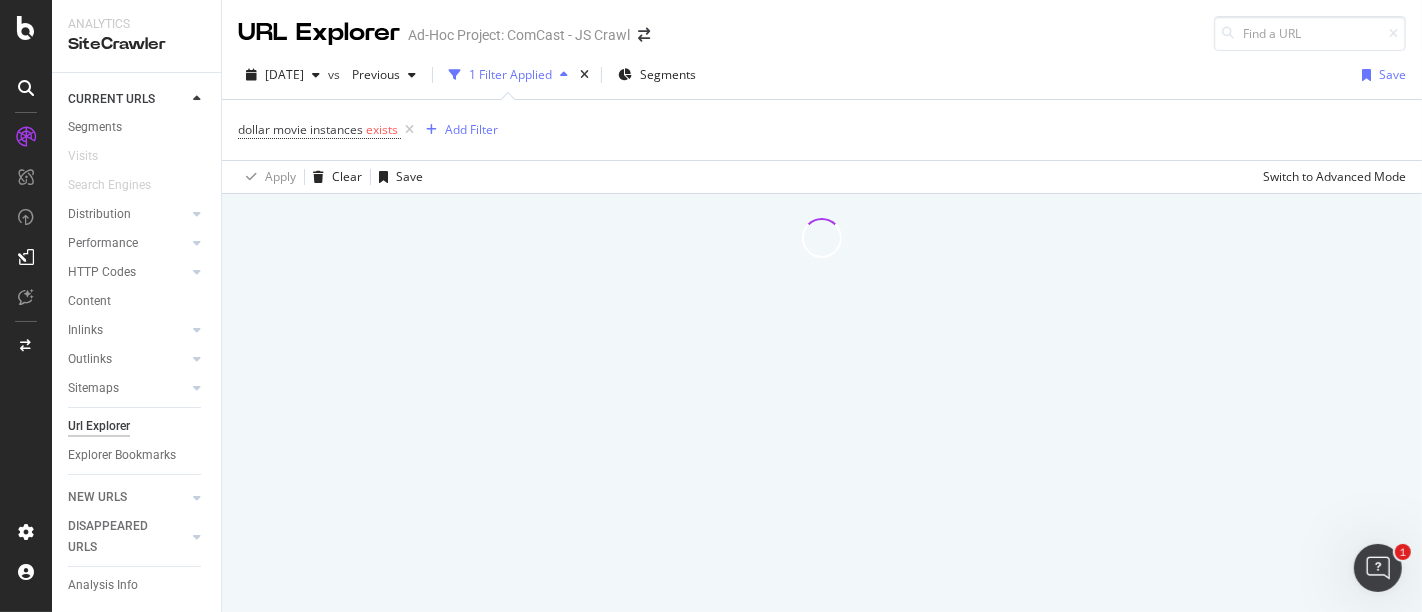 scroll, scrollTop: 78, scrollLeft: 0, axis: vertical 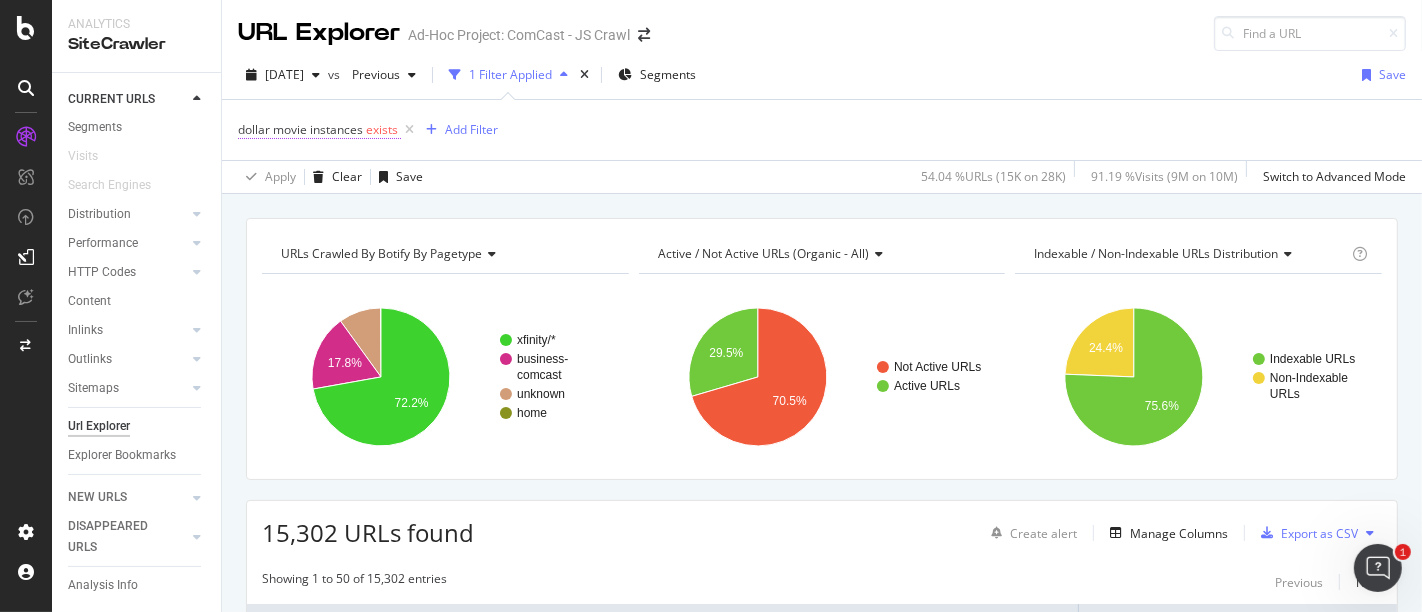click on "exists" at bounding box center (382, 129) 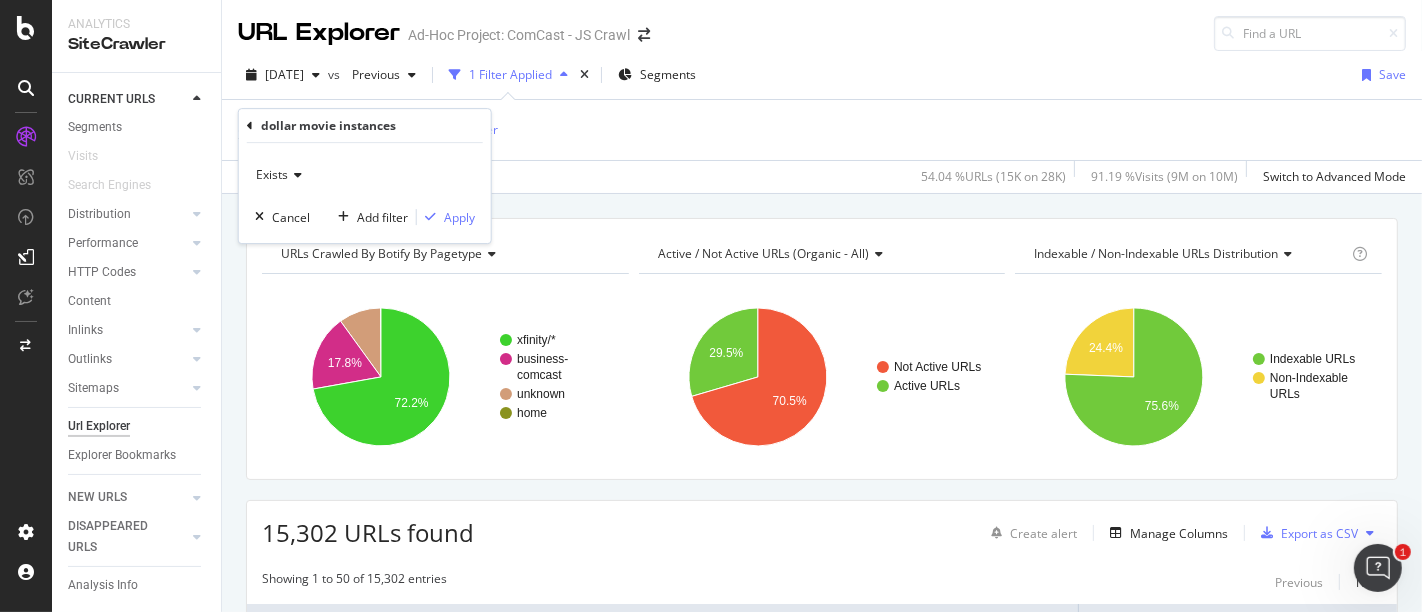 click on "Exists" at bounding box center [272, 174] 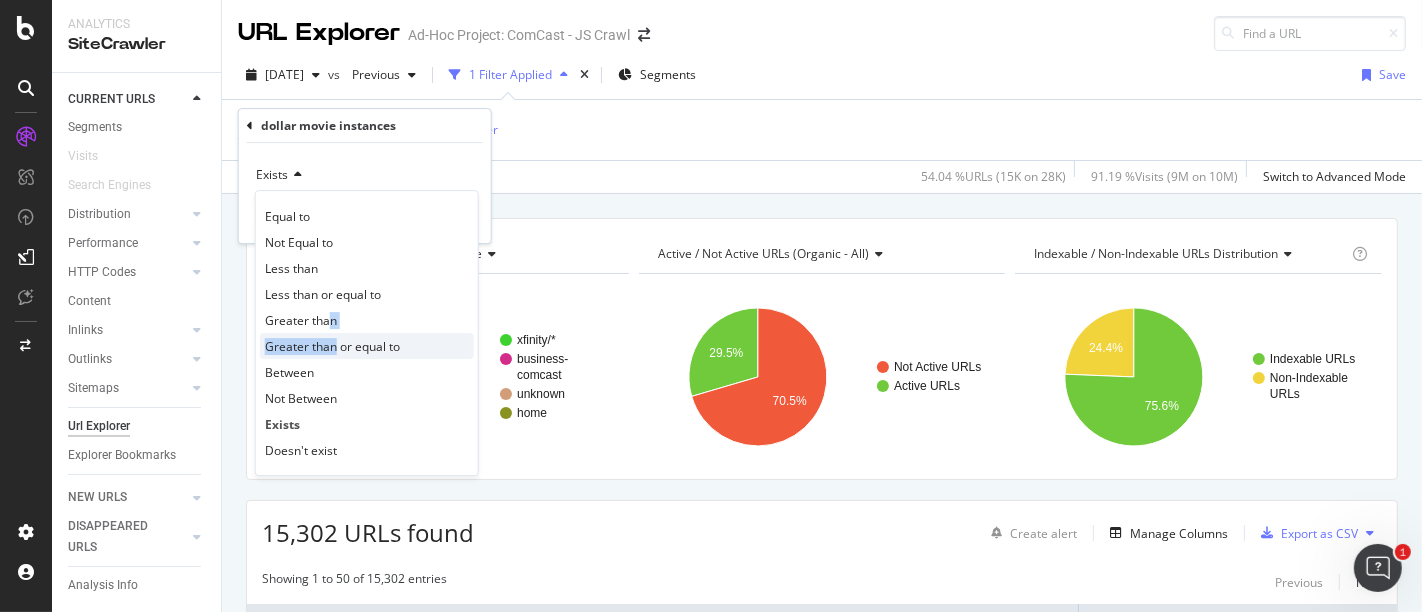 drag, startPoint x: 328, startPoint y: 331, endPoint x: 336, endPoint y: 341, distance: 12.806249 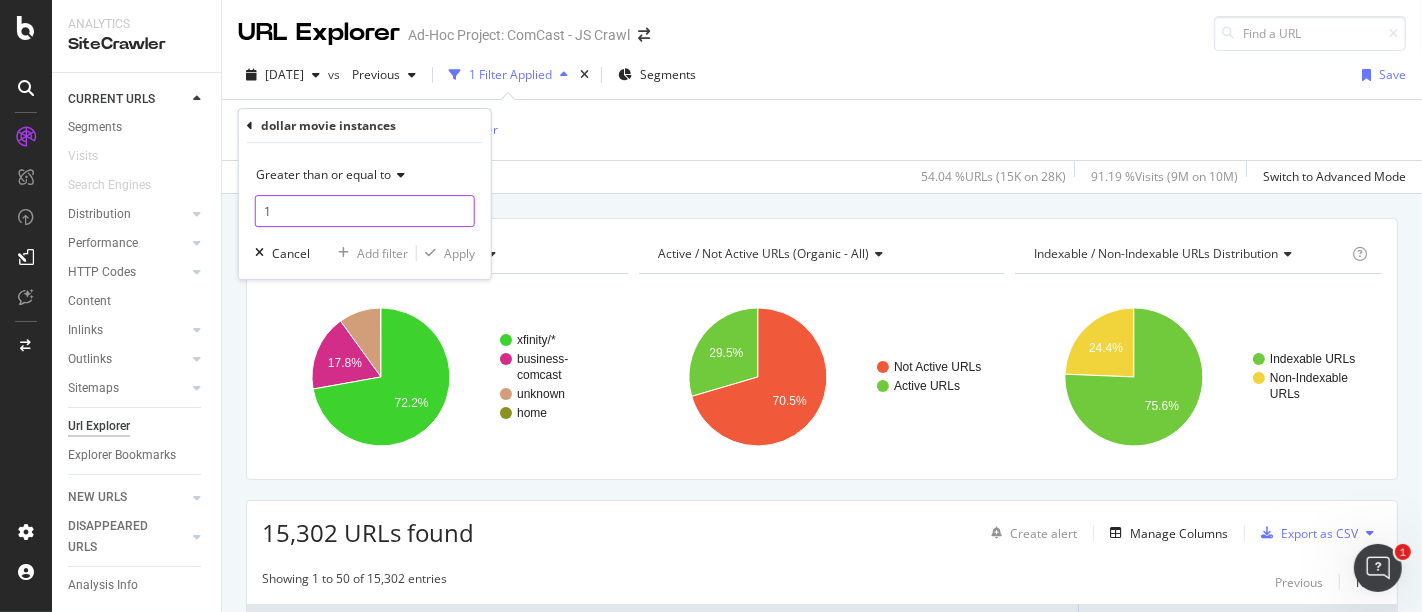 type on "1" 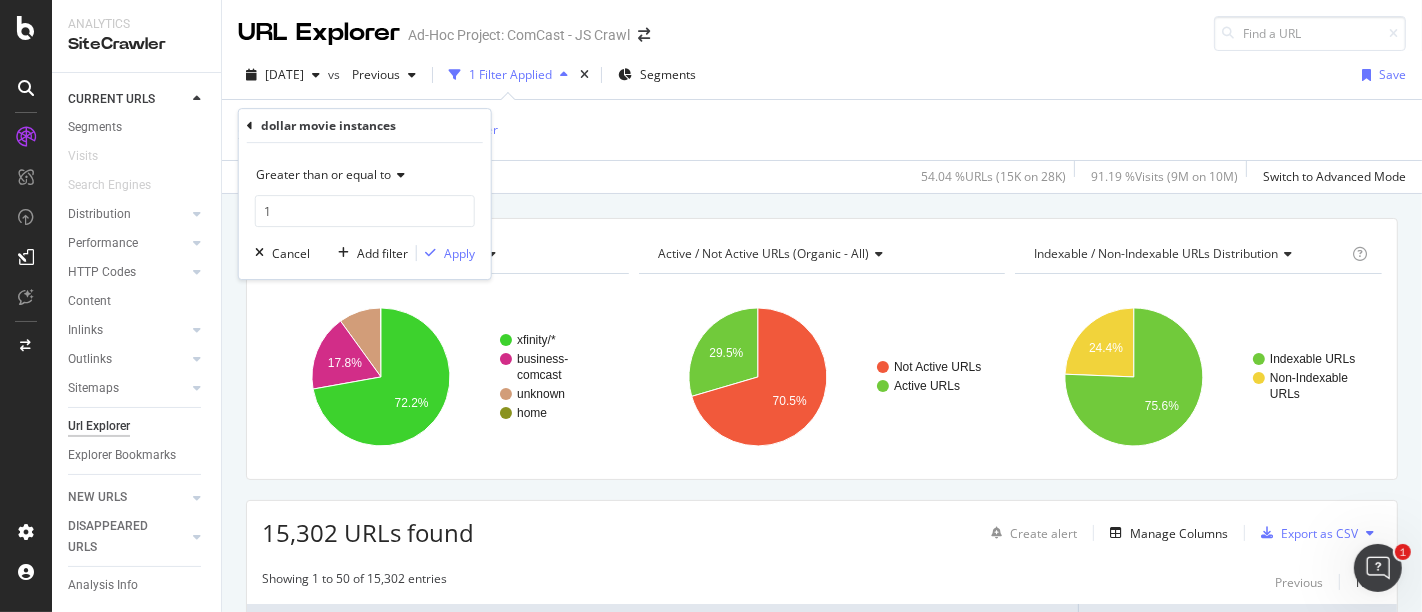click on "Greater than or equal to 1 Cancel Add filter Apply" at bounding box center (365, 211) 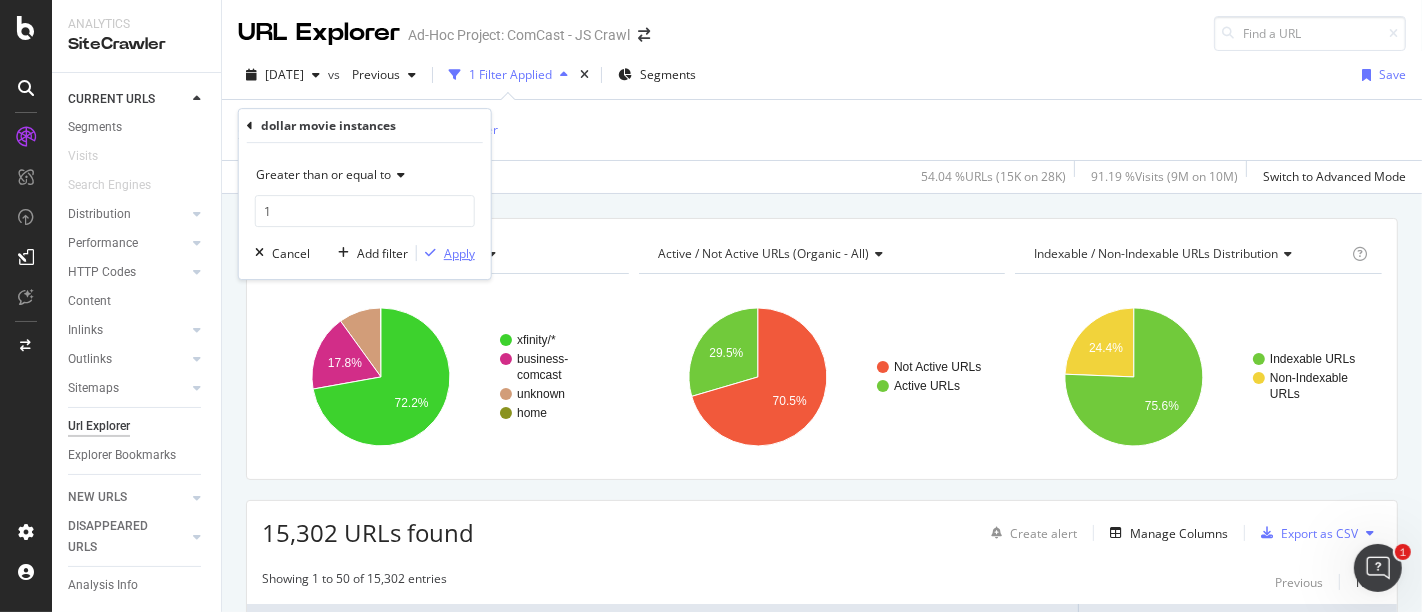 click on "Apply" at bounding box center (459, 253) 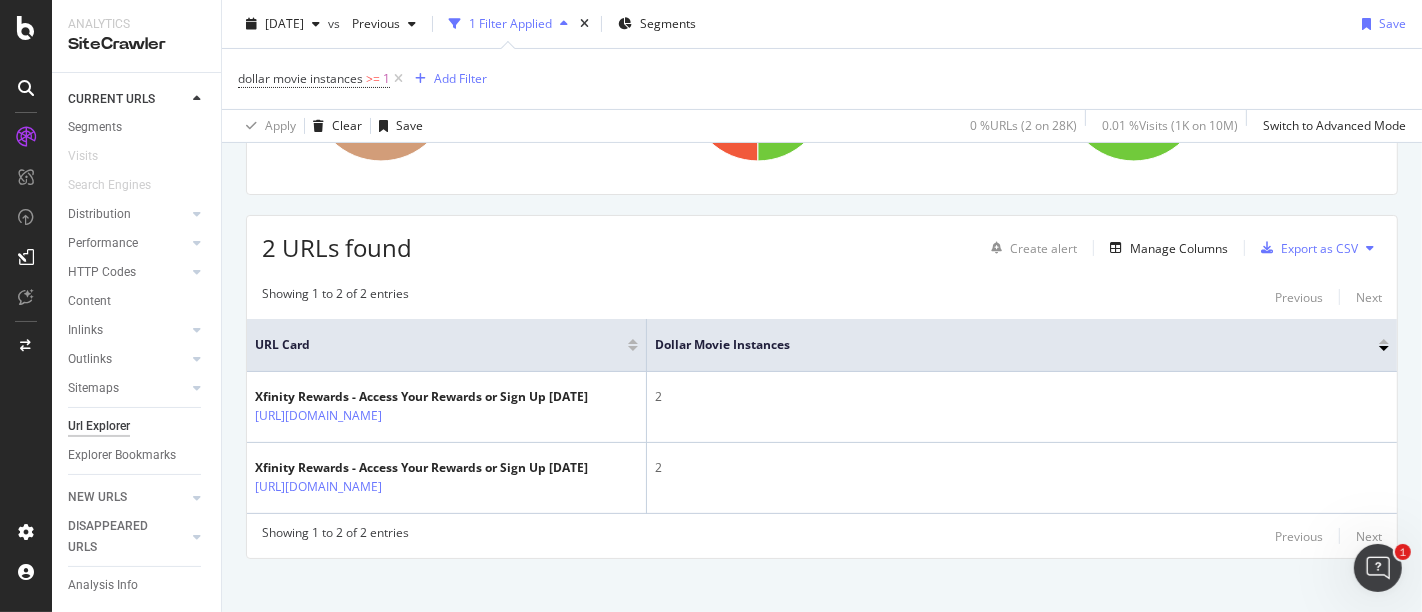 scroll, scrollTop: 298, scrollLeft: 0, axis: vertical 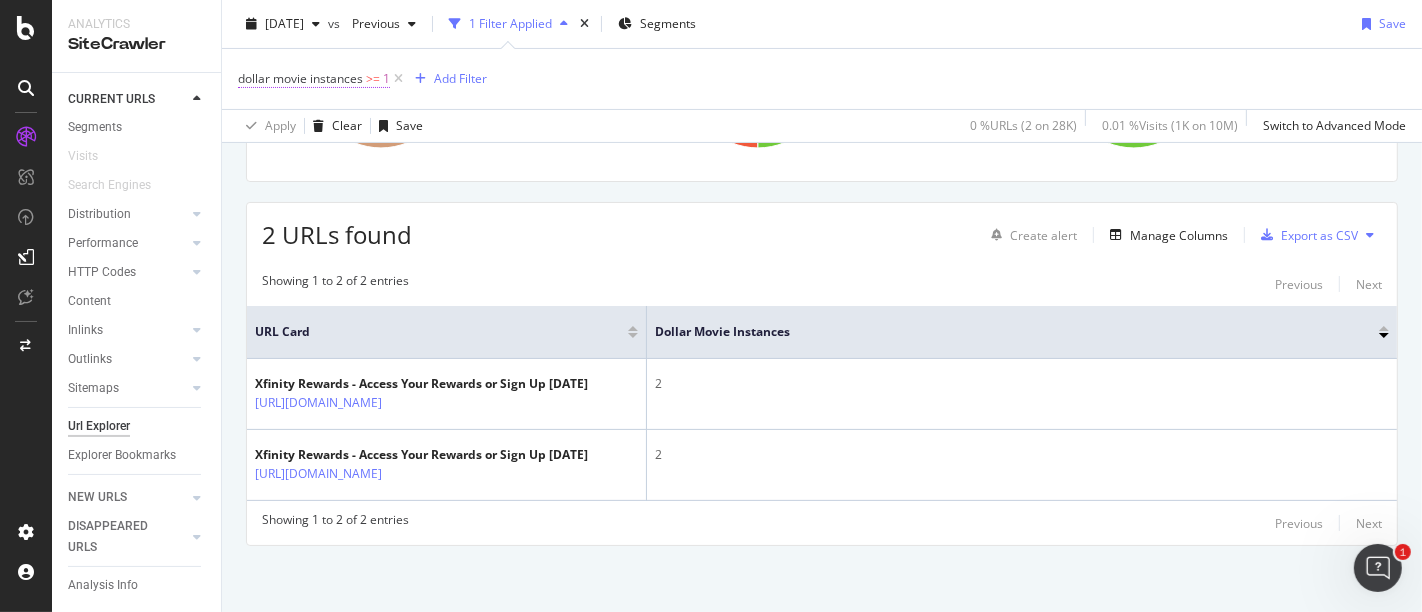 click on "dollar movie instances" at bounding box center [300, 78] 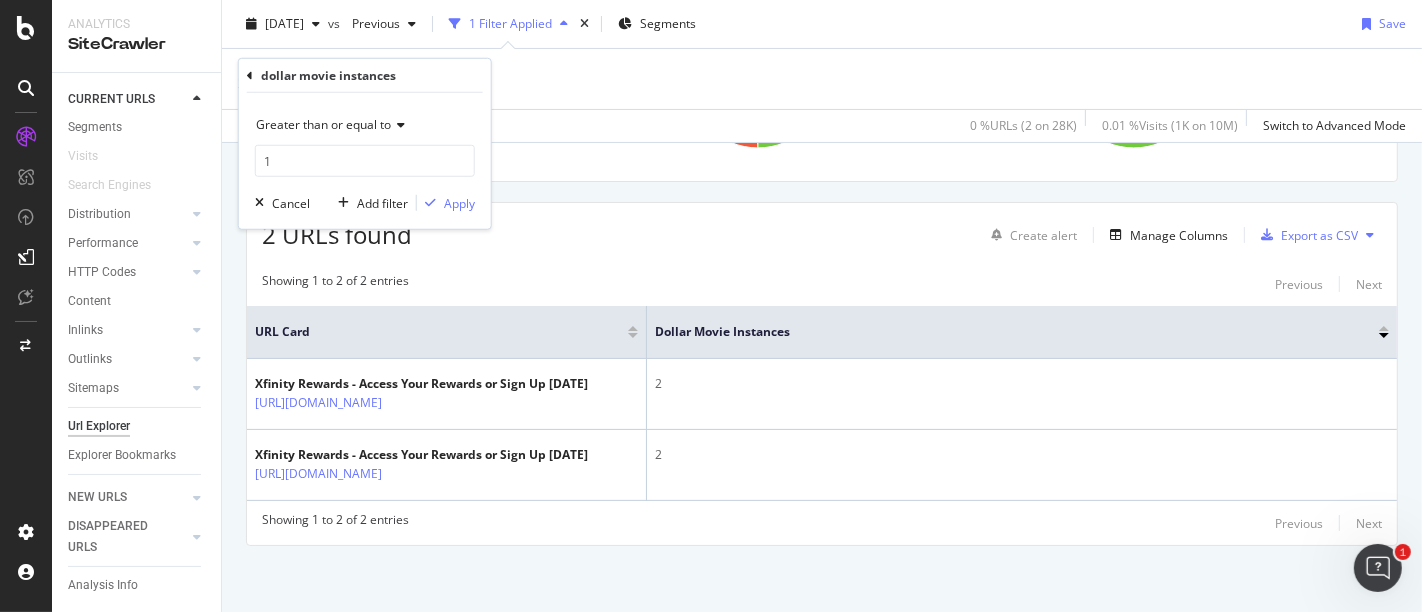 click at bounding box center (250, 75) 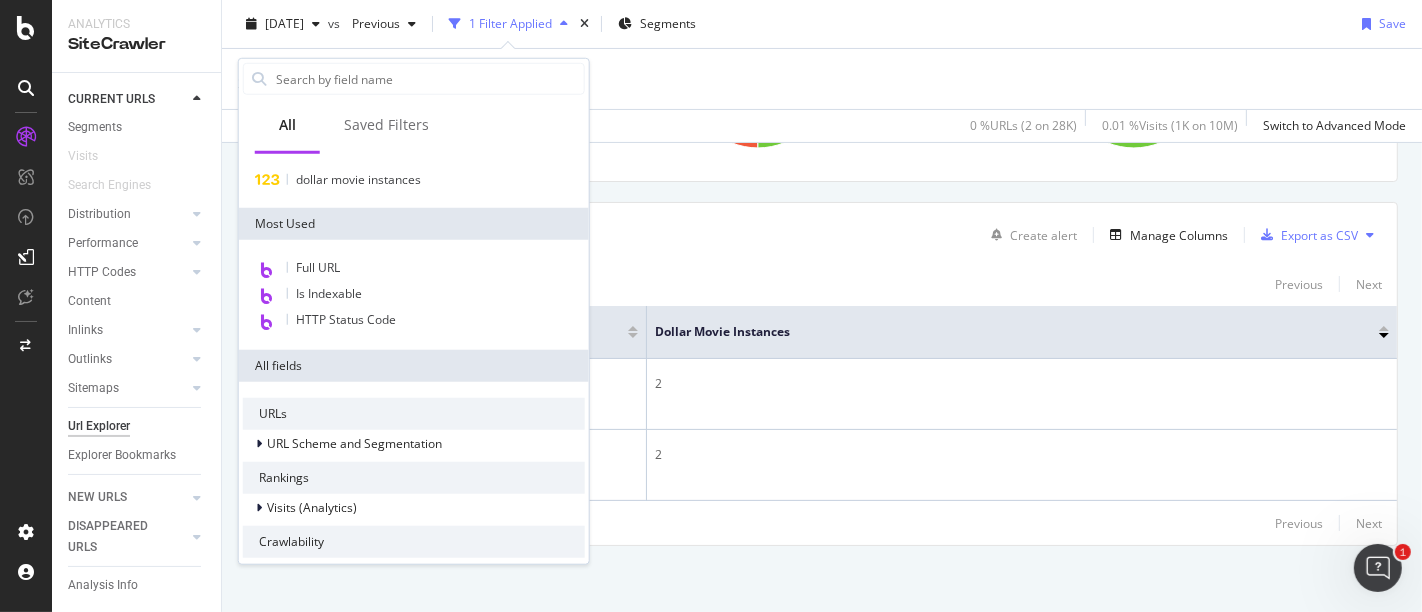 scroll, scrollTop: 0, scrollLeft: 0, axis: both 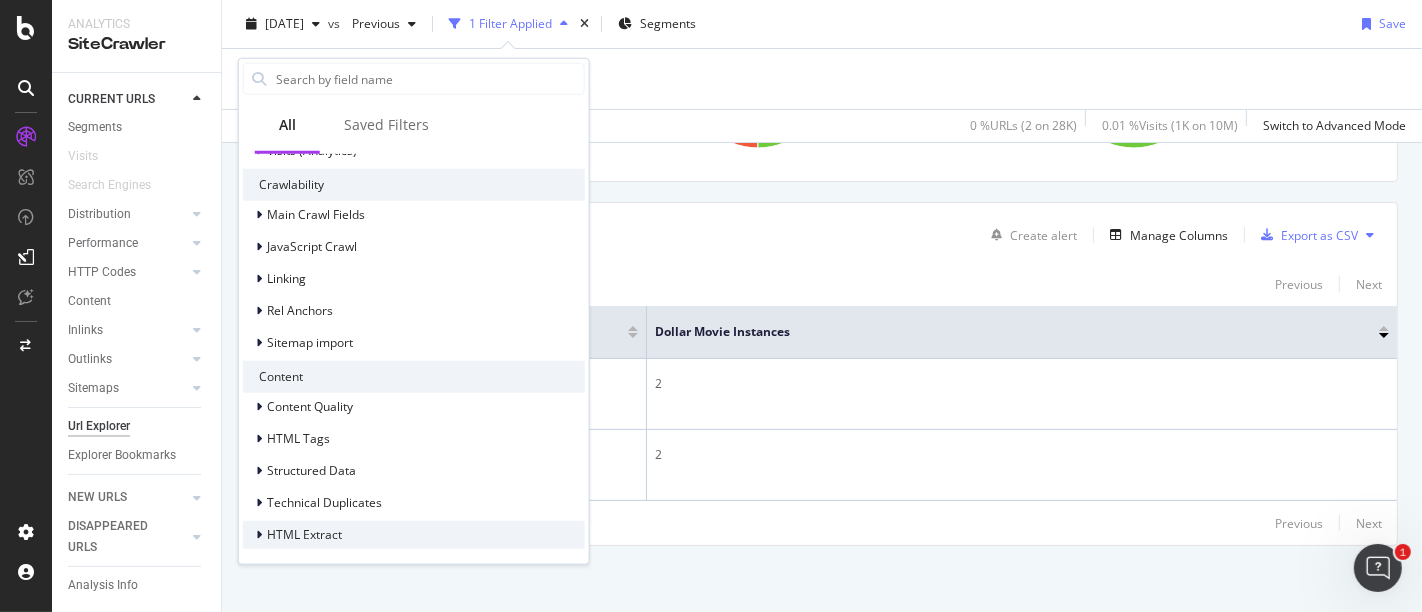 click at bounding box center (261, 535) 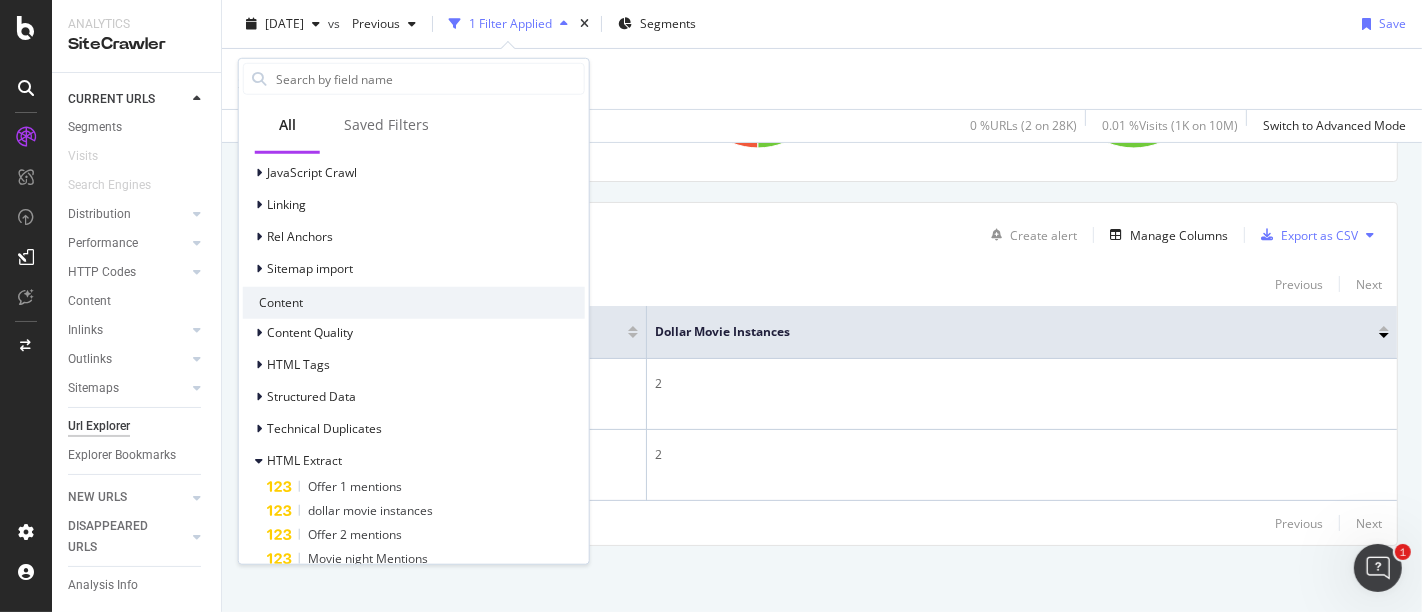 scroll, scrollTop: 535, scrollLeft: 0, axis: vertical 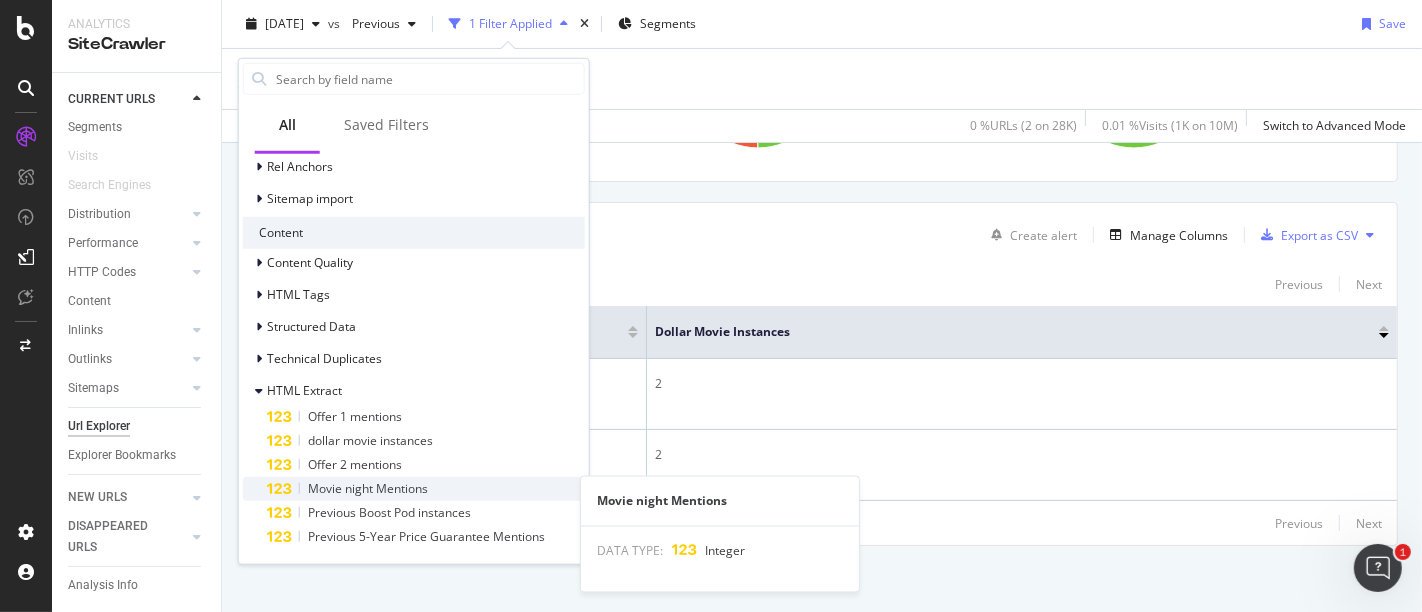 click on "Movie night Mentions" at bounding box center (368, 488) 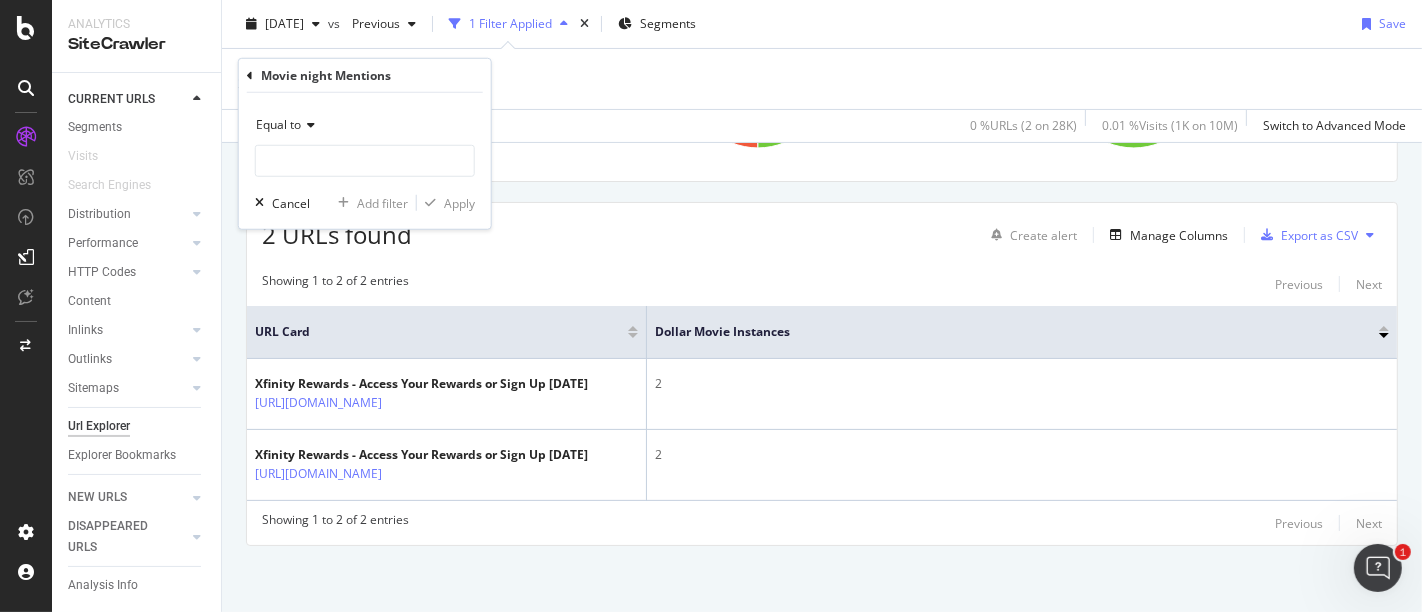 click on "Equal to" at bounding box center (278, 124) 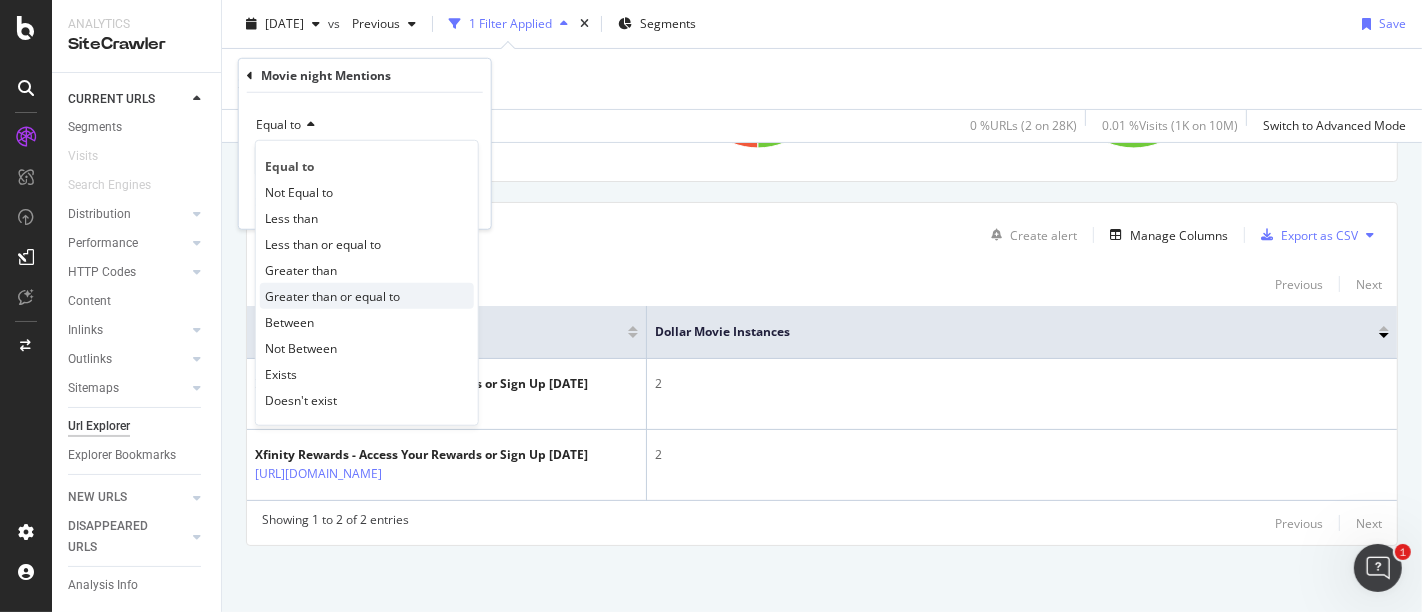 click on "Greater than or equal to" at bounding box center (332, 295) 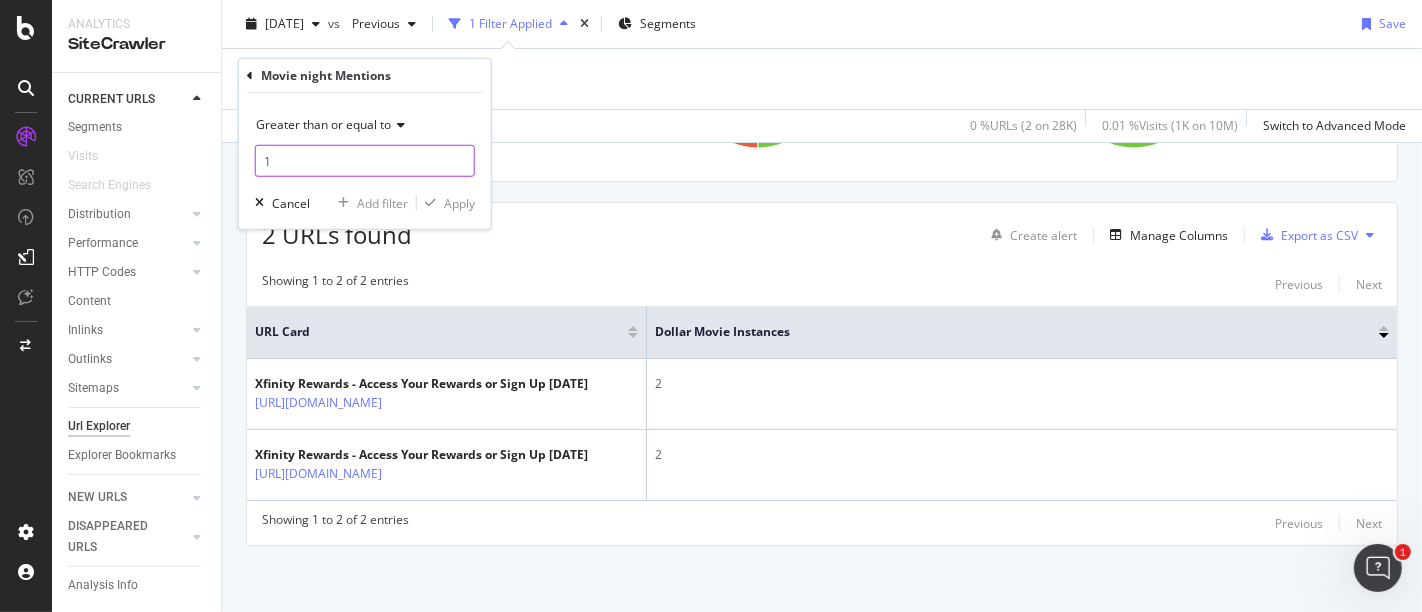 type on "1" 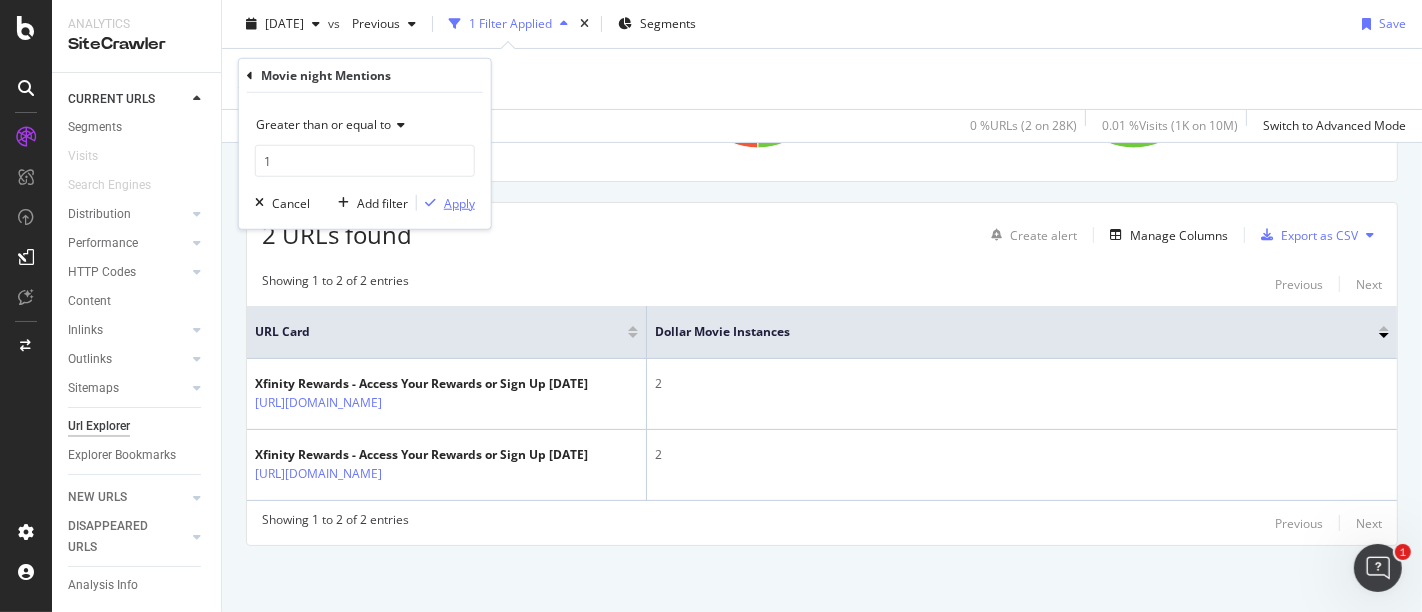 click on "Apply" at bounding box center (459, 202) 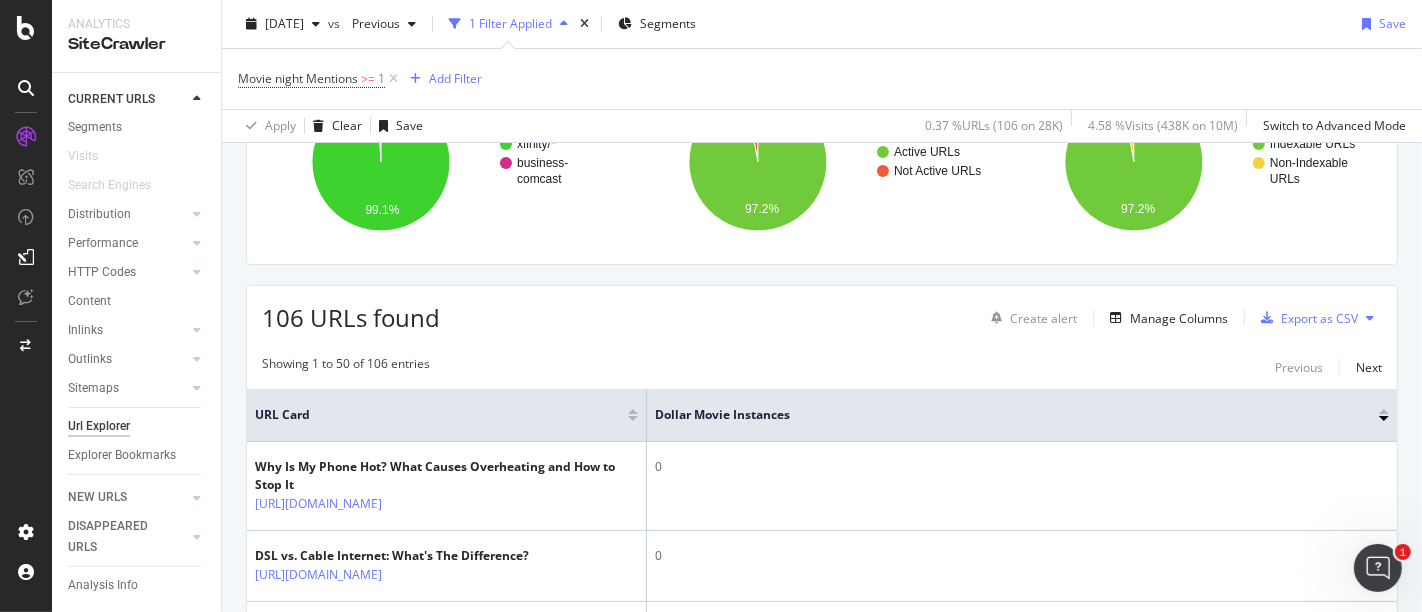 scroll, scrollTop: 172, scrollLeft: 0, axis: vertical 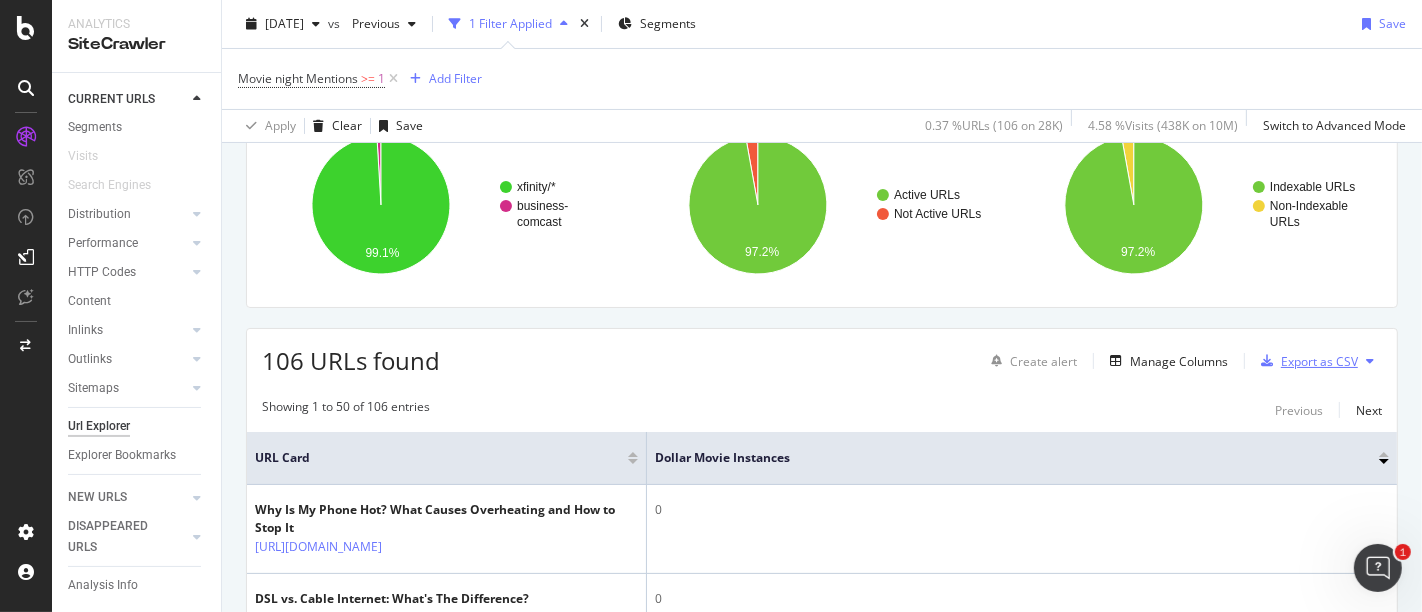 click on "Export as CSV" at bounding box center (1319, 361) 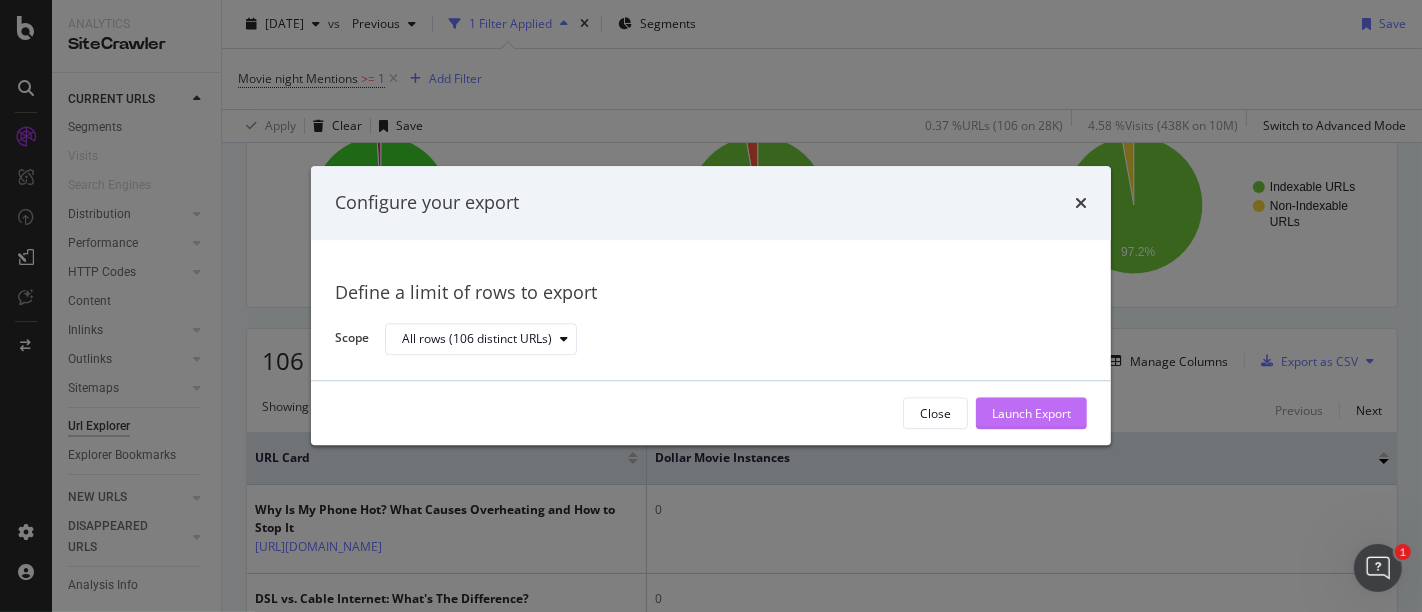 click on "Launch Export" at bounding box center (1031, 414) 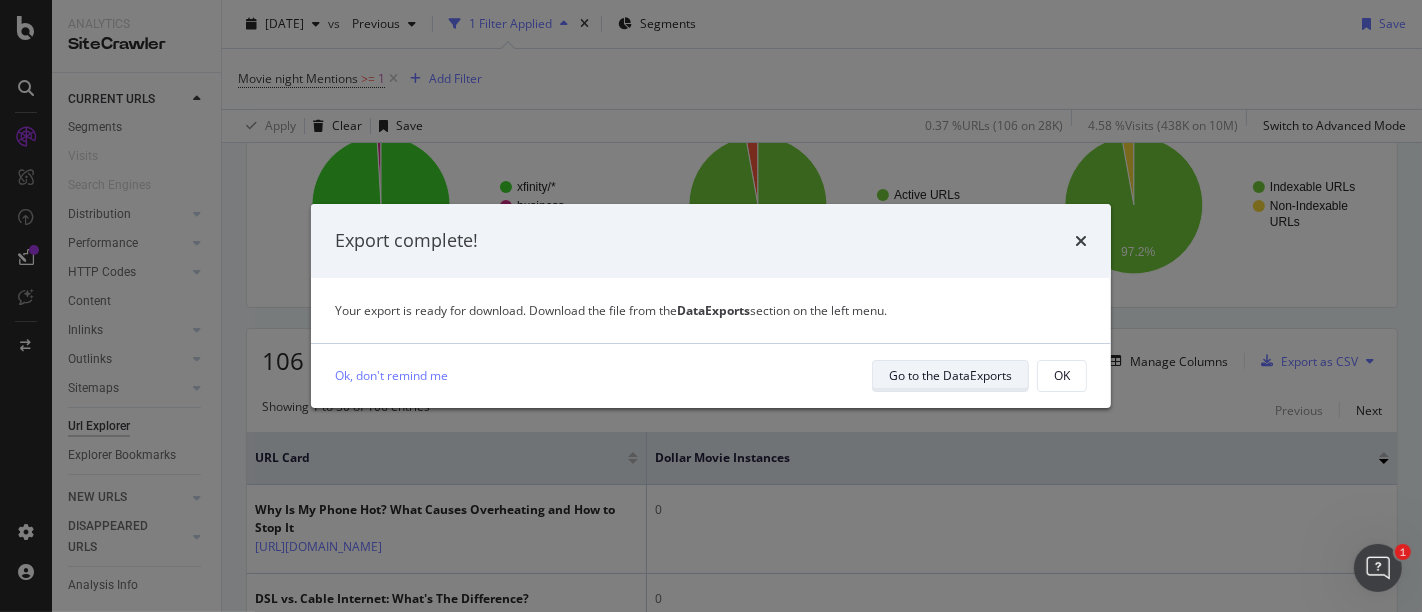 click on "Go to the DataExports" at bounding box center [950, 376] 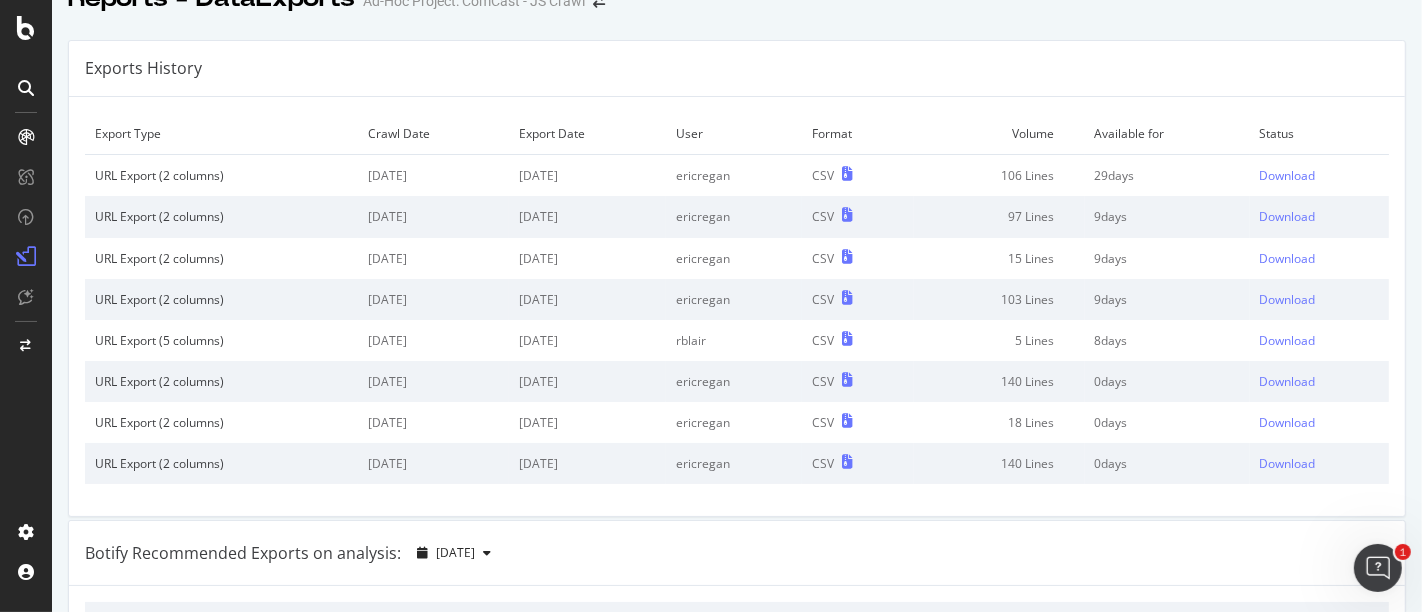 scroll, scrollTop: 0, scrollLeft: 0, axis: both 